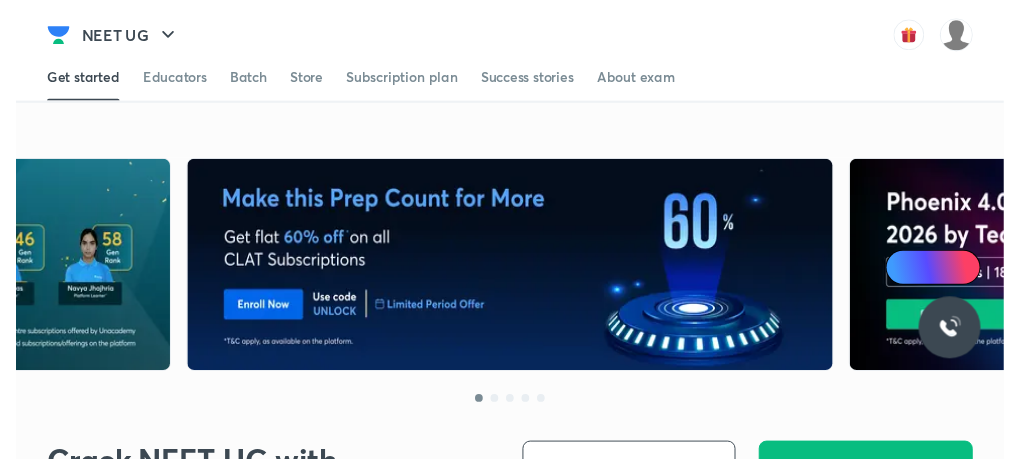 scroll, scrollTop: 0, scrollLeft: 0, axis: both 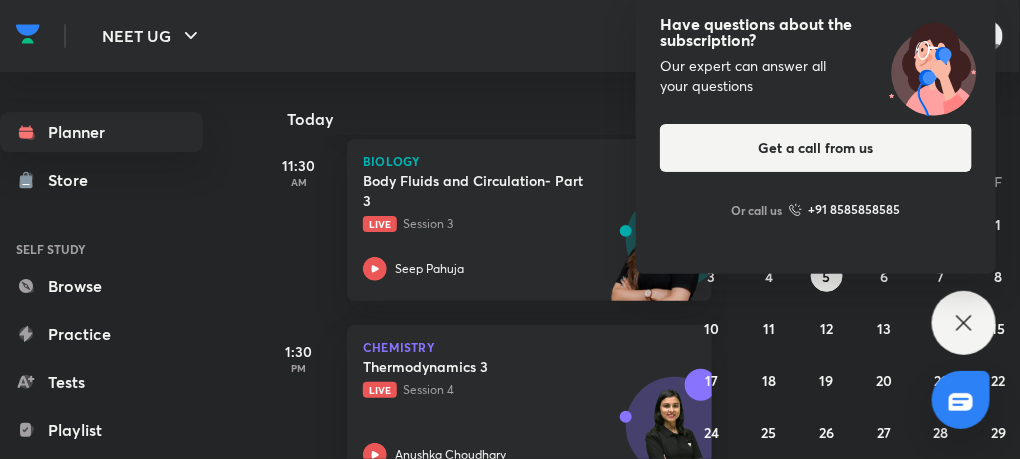 click 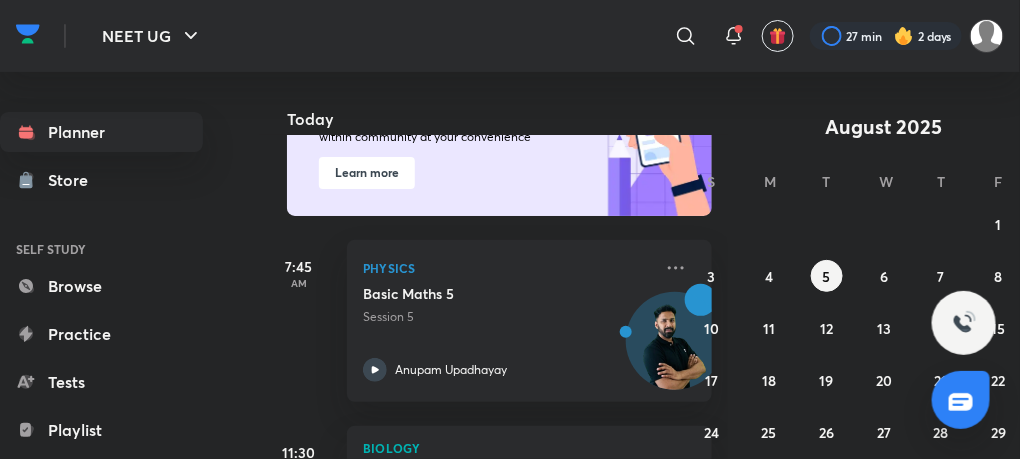 scroll, scrollTop: 177, scrollLeft: 0, axis: vertical 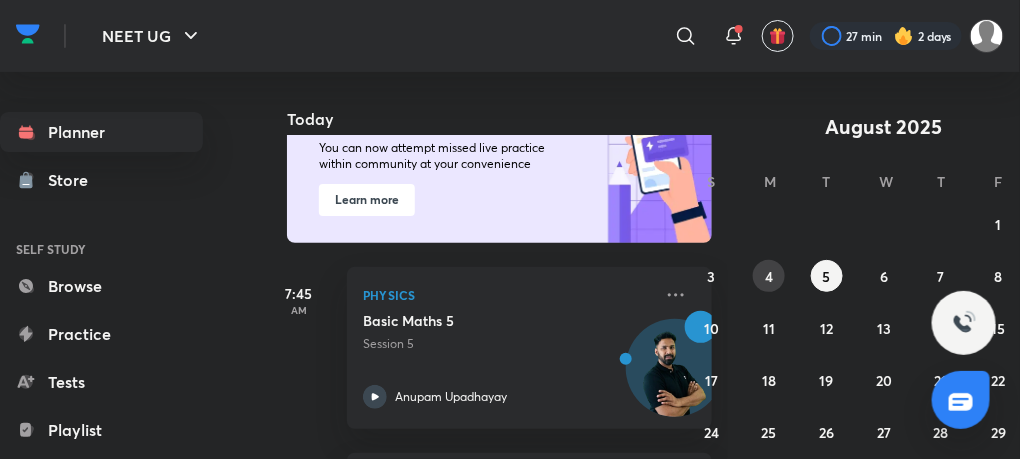 click on "4" at bounding box center [769, 276] 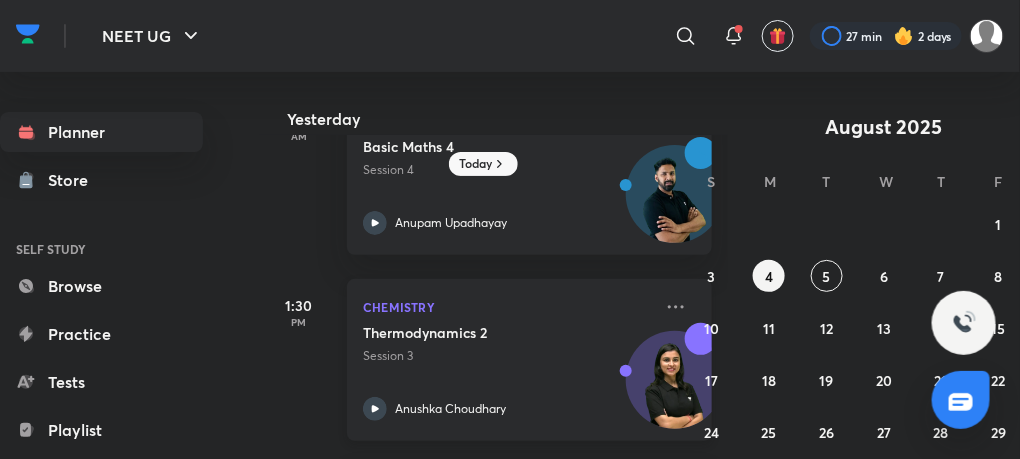 scroll, scrollTop: 67, scrollLeft: 0, axis: vertical 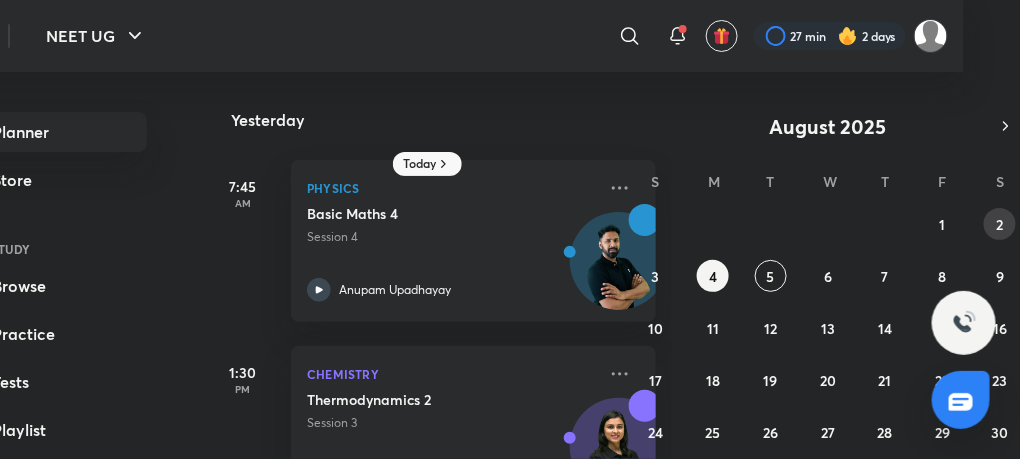 click on "2" at bounding box center (1000, 224) 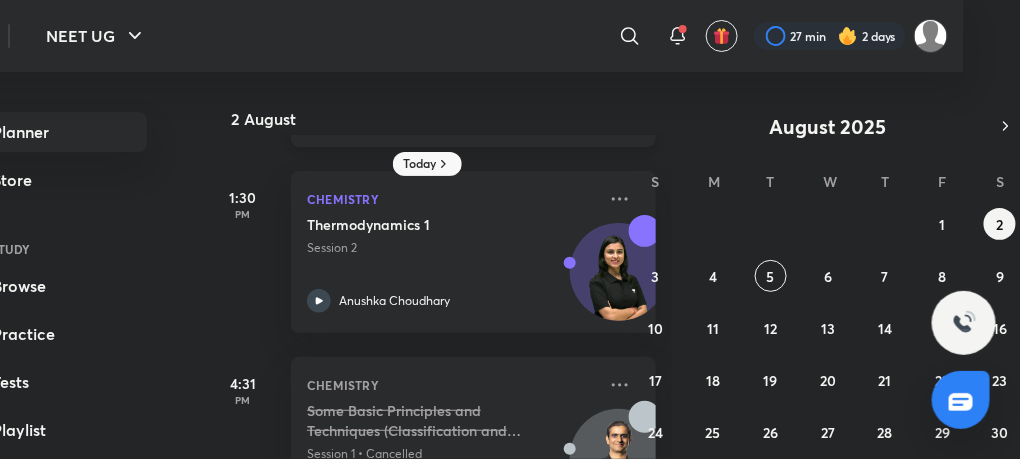 scroll, scrollTop: 178, scrollLeft: 0, axis: vertical 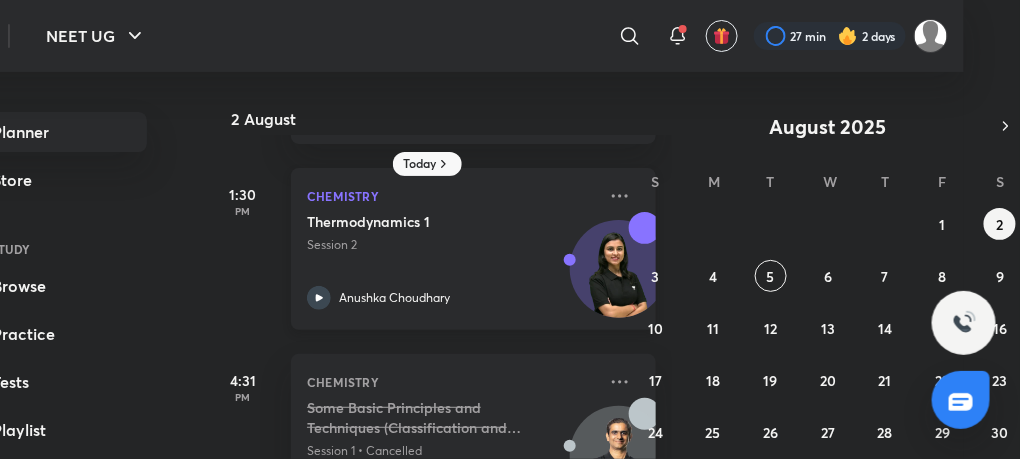 click on "Thermodynamics 1 Session 2 [NAME] [LAST]" at bounding box center [451, 261] 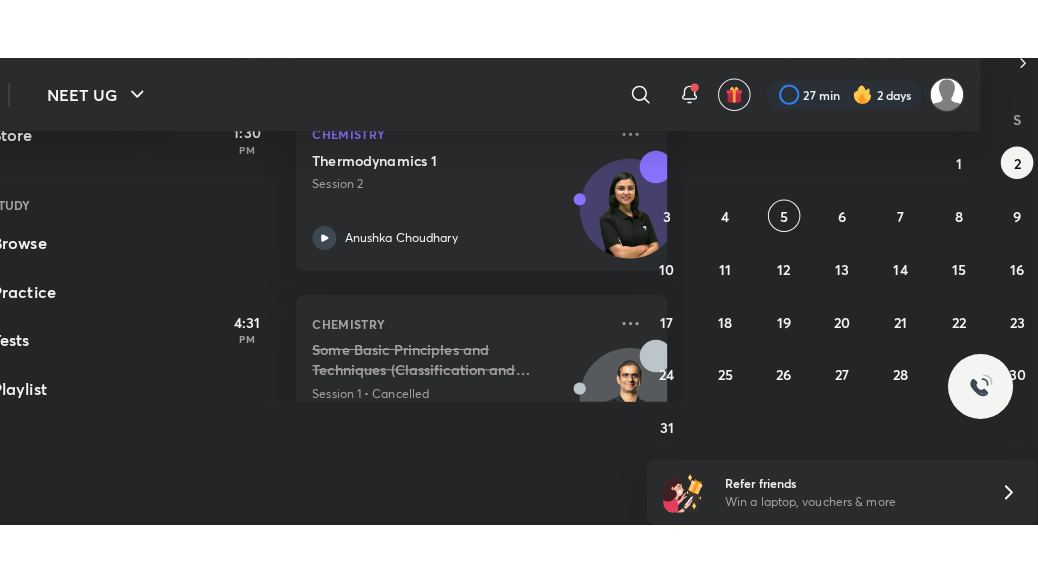 scroll, scrollTop: 15, scrollLeft: 0, axis: vertical 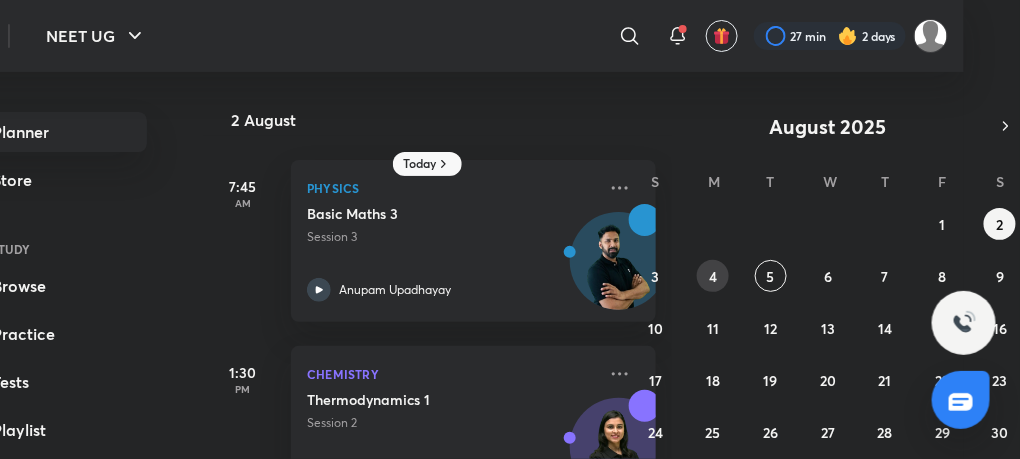 click on "4" at bounding box center (713, 276) 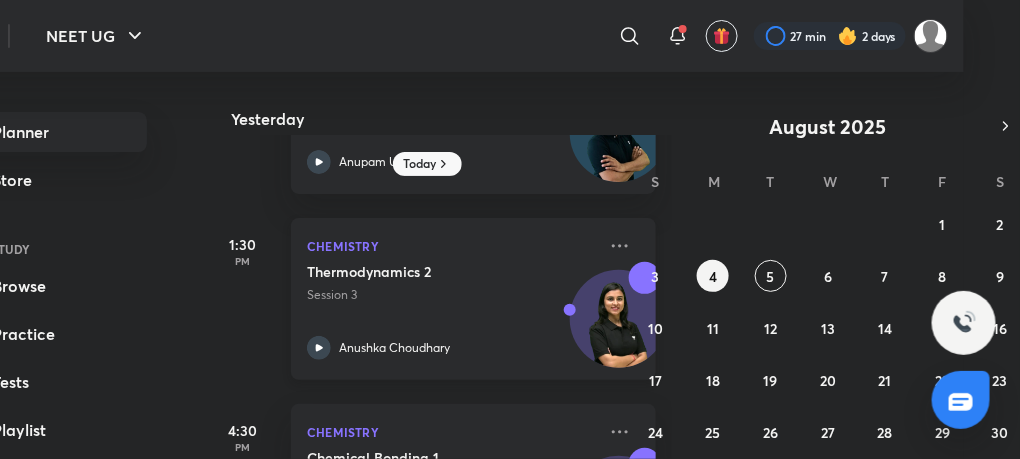 scroll, scrollTop: 250, scrollLeft: 0, axis: vertical 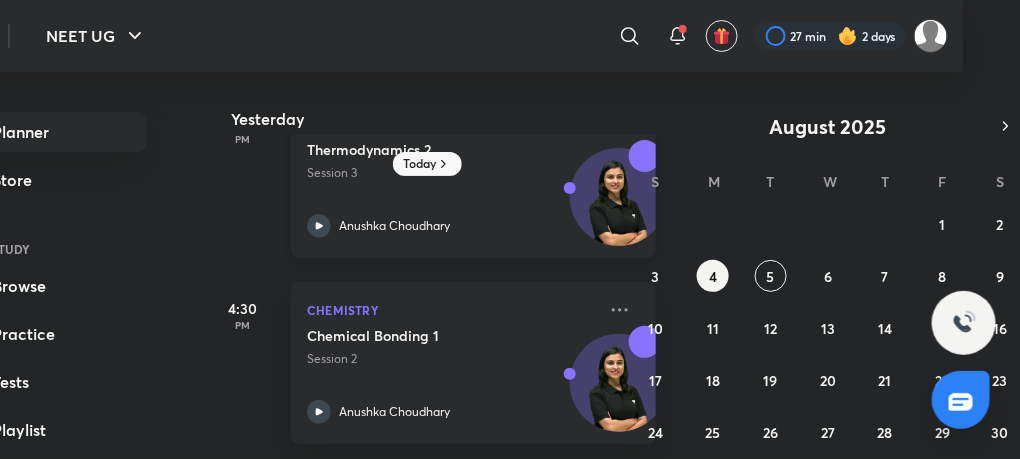 click on "Thermodynamics 2 Session 3 [NAME] [LAST]" at bounding box center [451, 189] 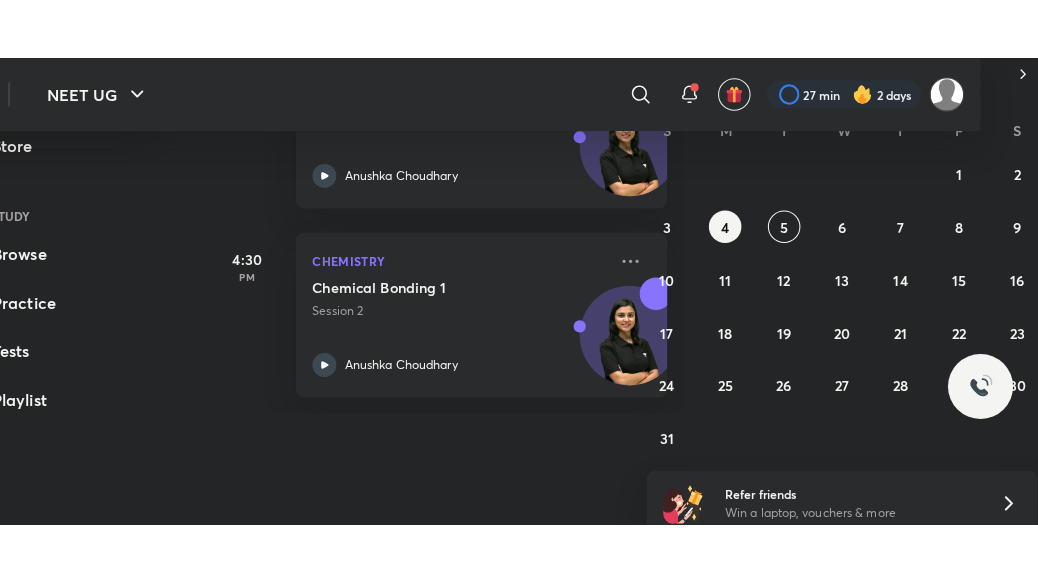 scroll, scrollTop: 15, scrollLeft: 0, axis: vertical 